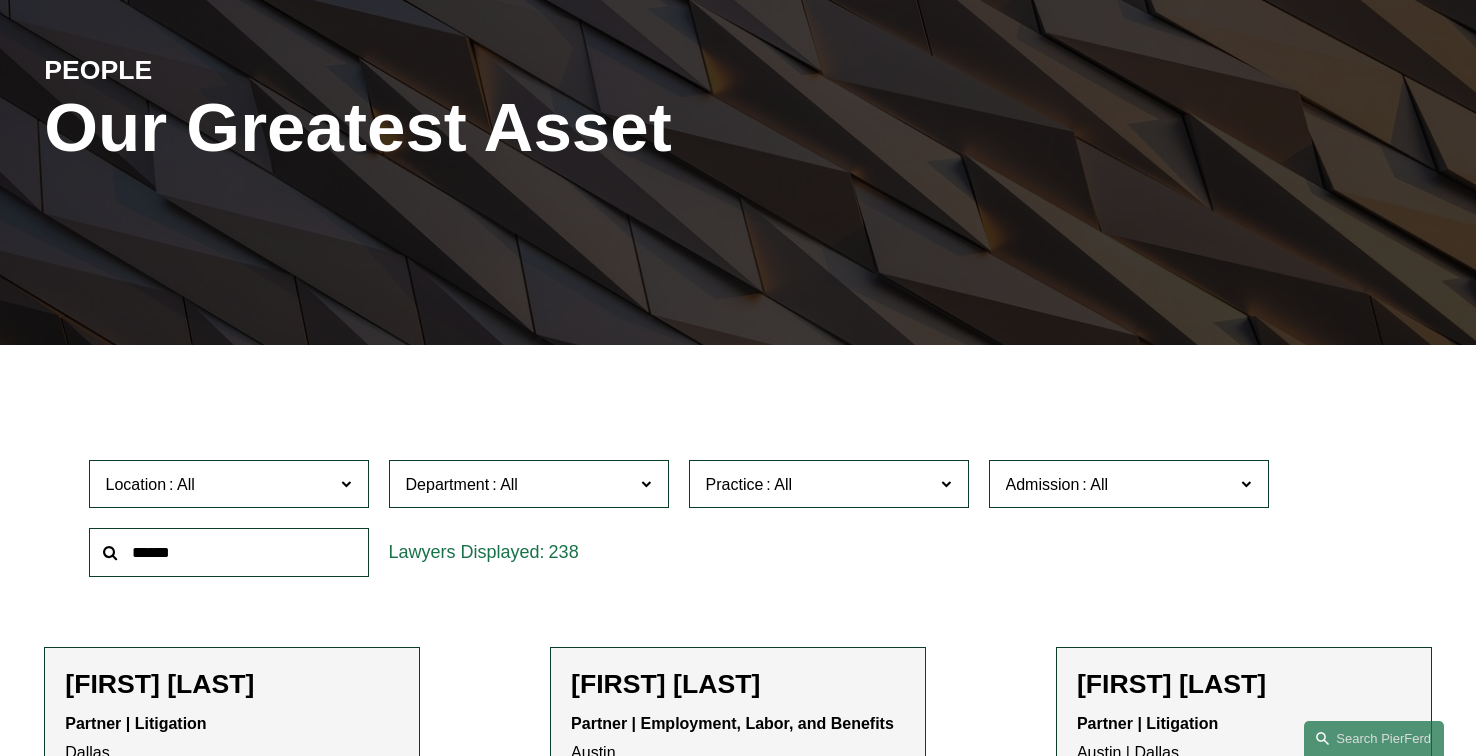 scroll, scrollTop: 318, scrollLeft: 0, axis: vertical 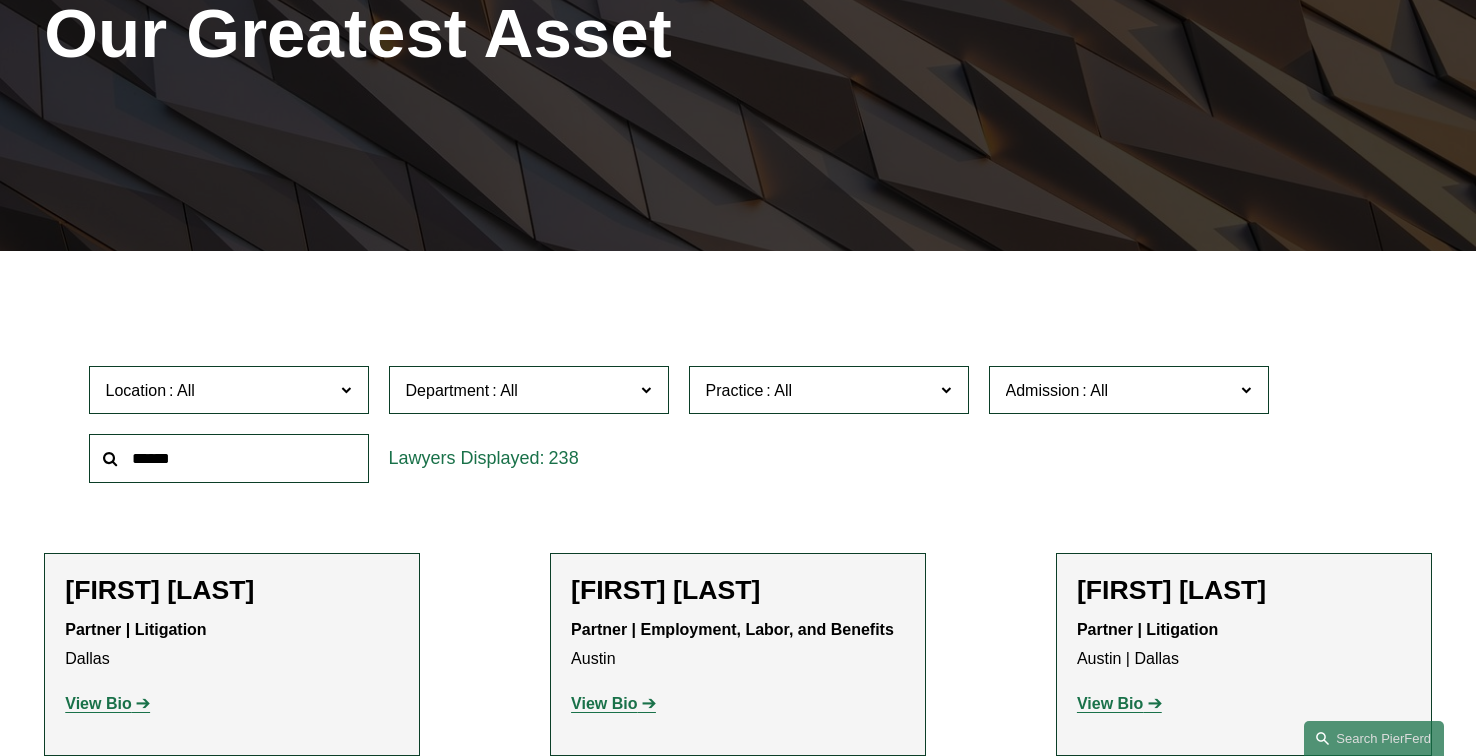 click 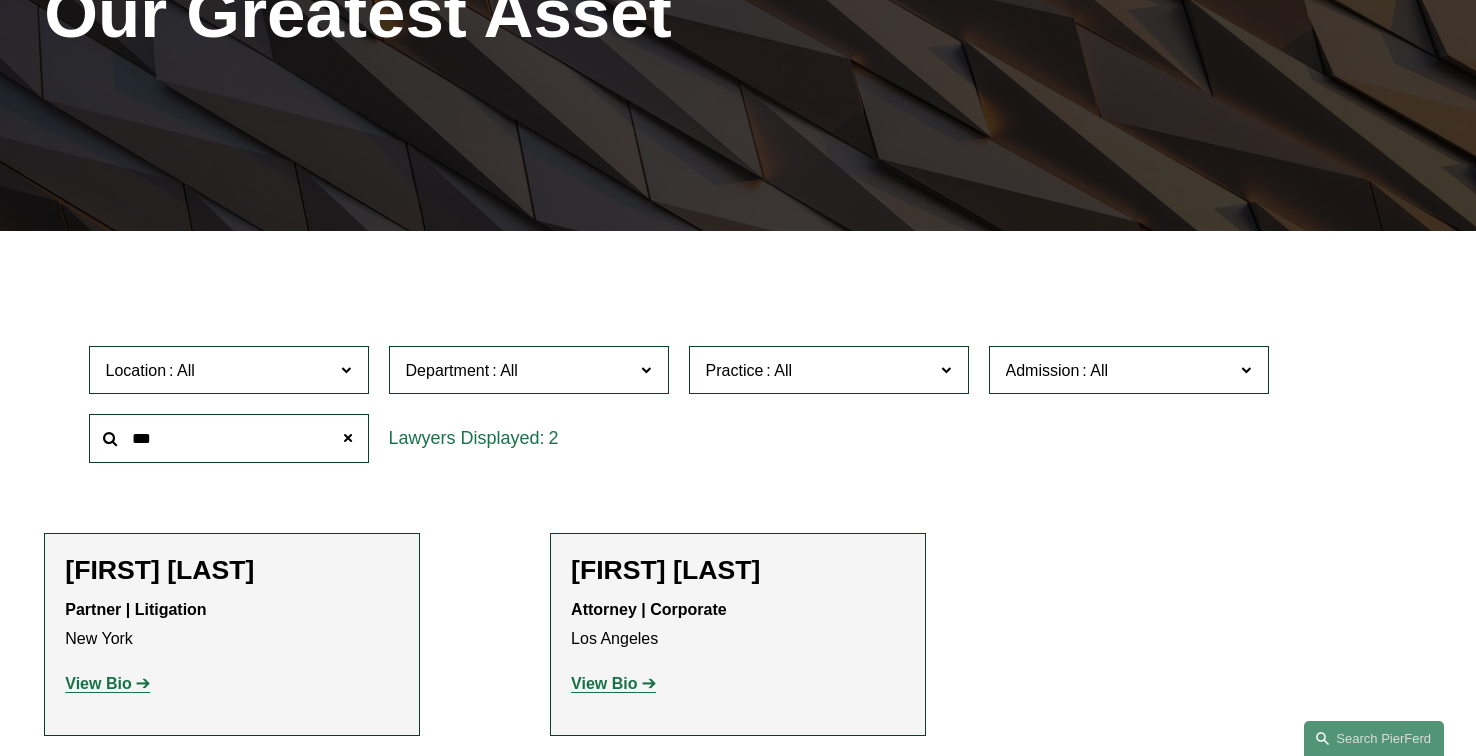 scroll, scrollTop: 338, scrollLeft: 0, axis: vertical 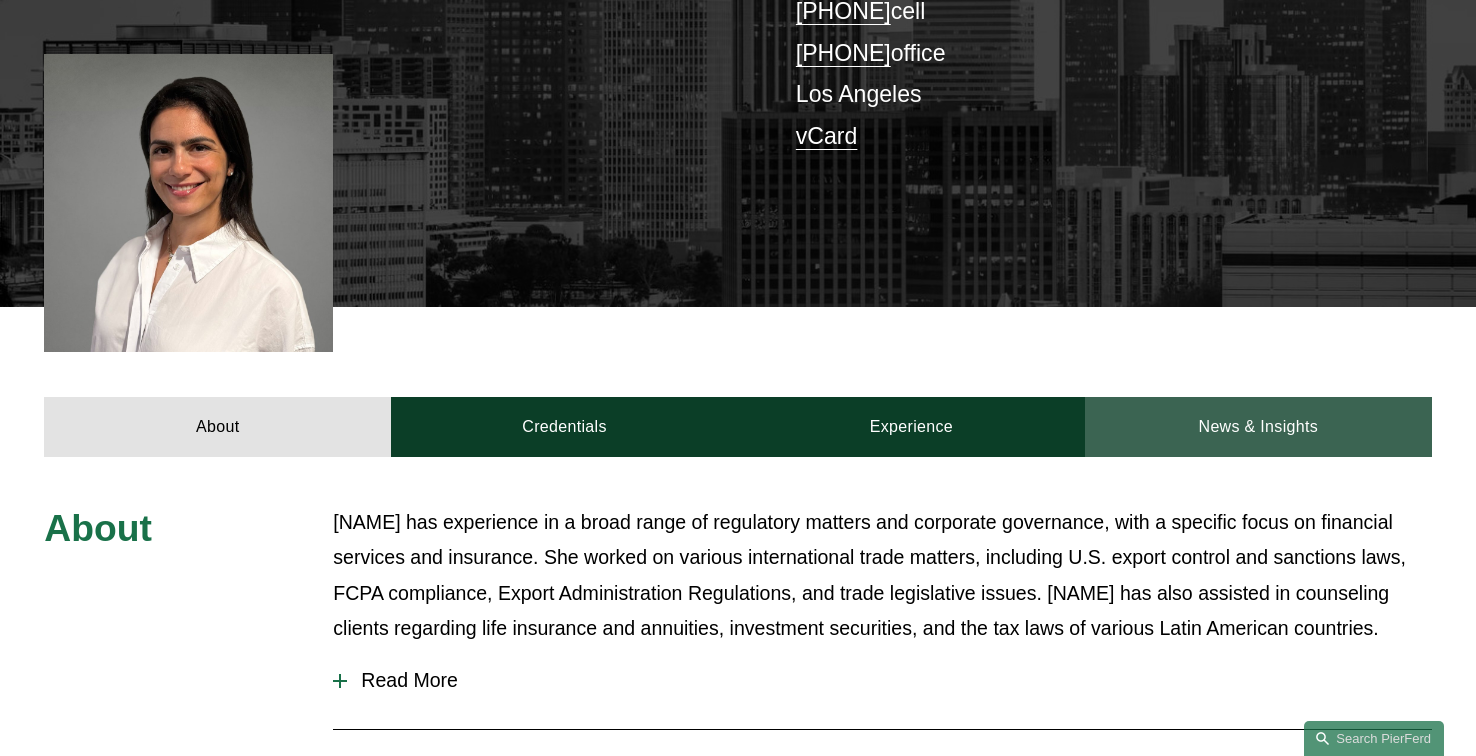 click on "News & Insights" at bounding box center (1258, 427) 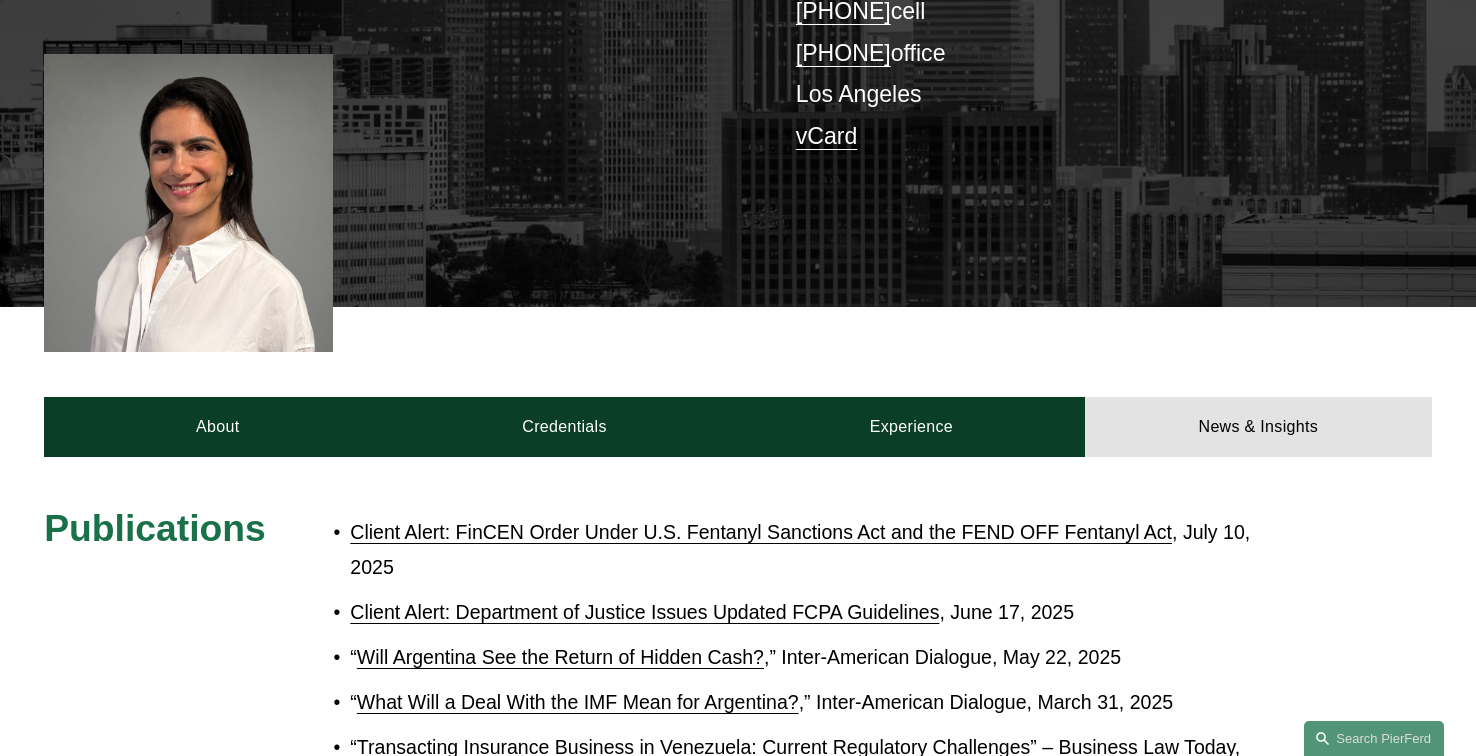 click on "Client Alert: FinCEN Order Under U.S. Fentanyl Sanctions Act and the FEND OFF Fentanyl Act" at bounding box center [761, 532] 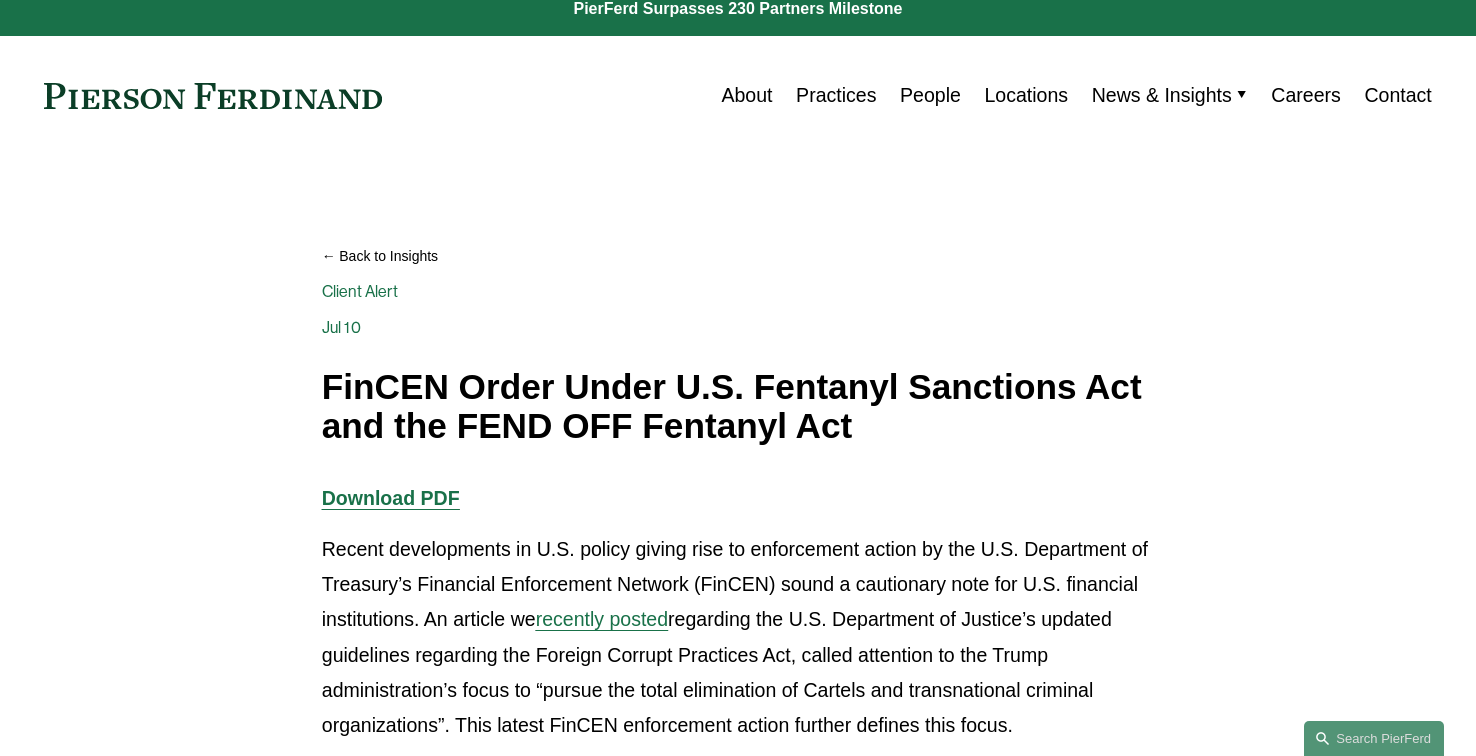 scroll, scrollTop: 20, scrollLeft: 0, axis: vertical 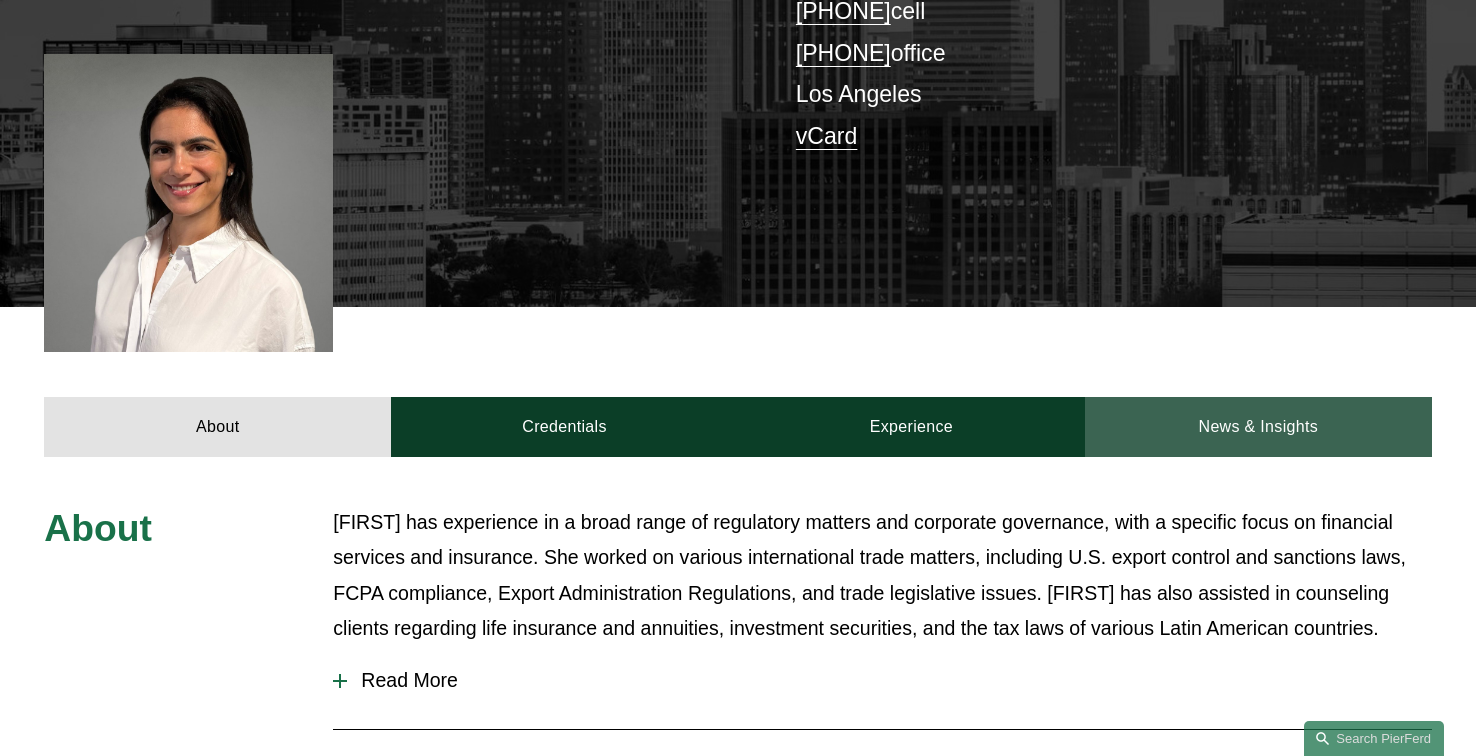 click on "News & Insights" at bounding box center (1258, 427) 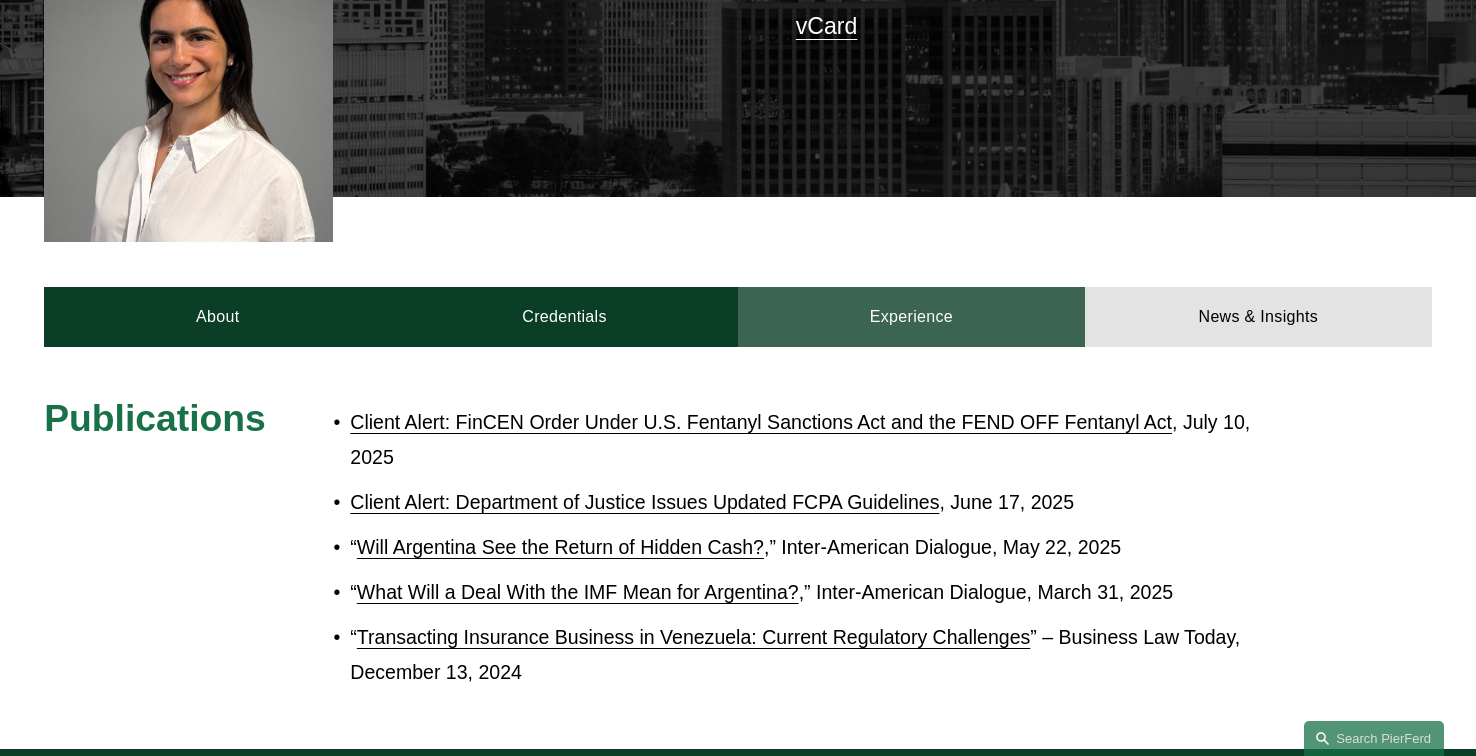scroll, scrollTop: 590, scrollLeft: 0, axis: vertical 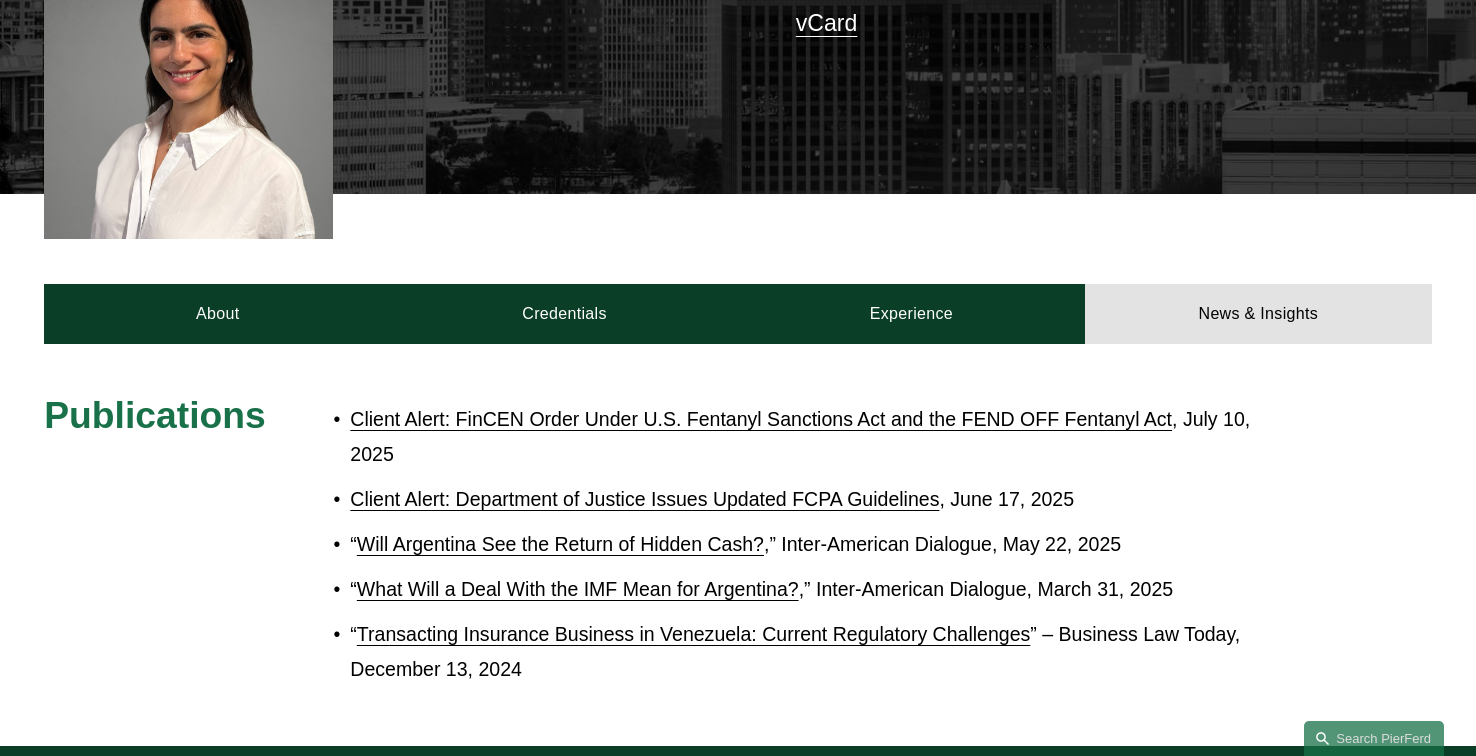 click on "Client Alert: FinCEN Order Under U.S. Fentanyl Sanctions Act and the FEND OFF Fentanyl Act" at bounding box center [761, 419] 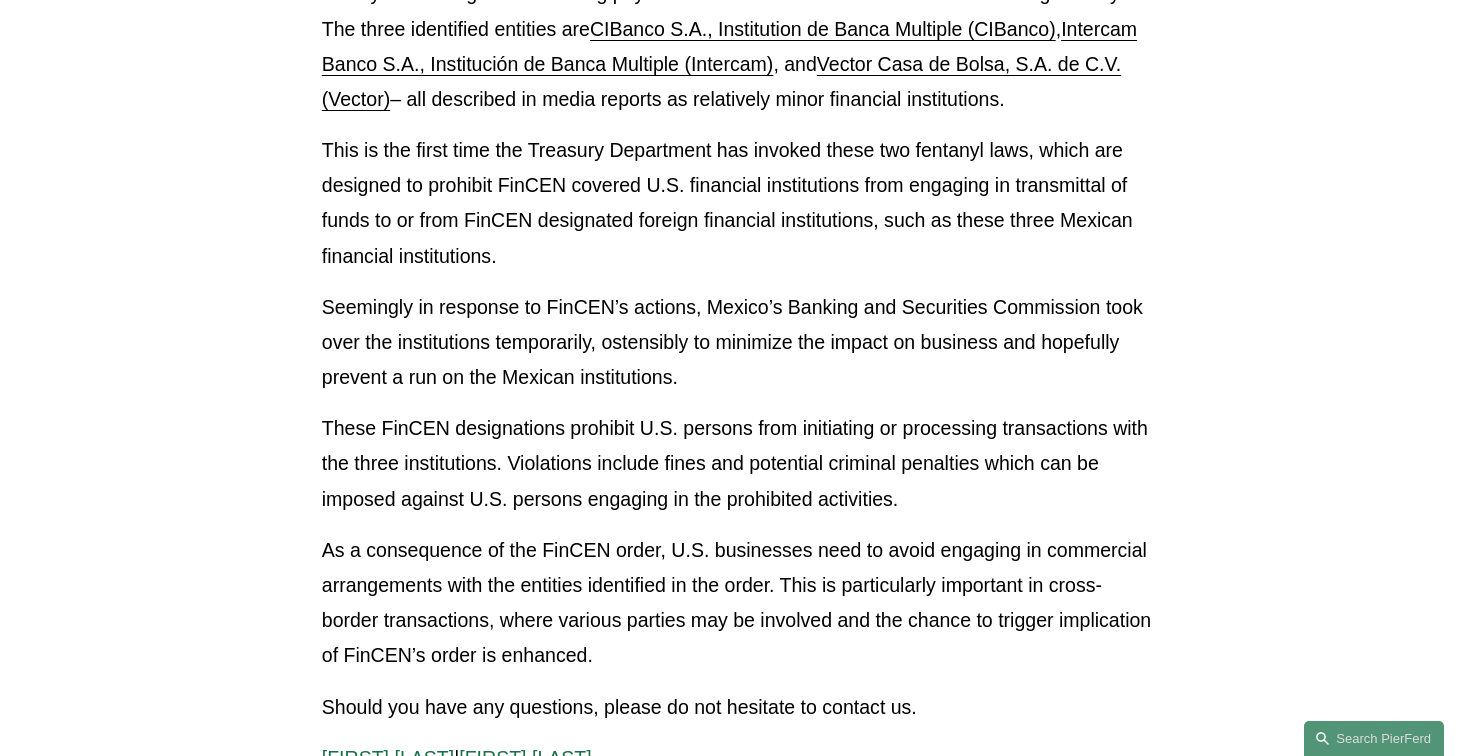 scroll, scrollTop: 1286, scrollLeft: 0, axis: vertical 